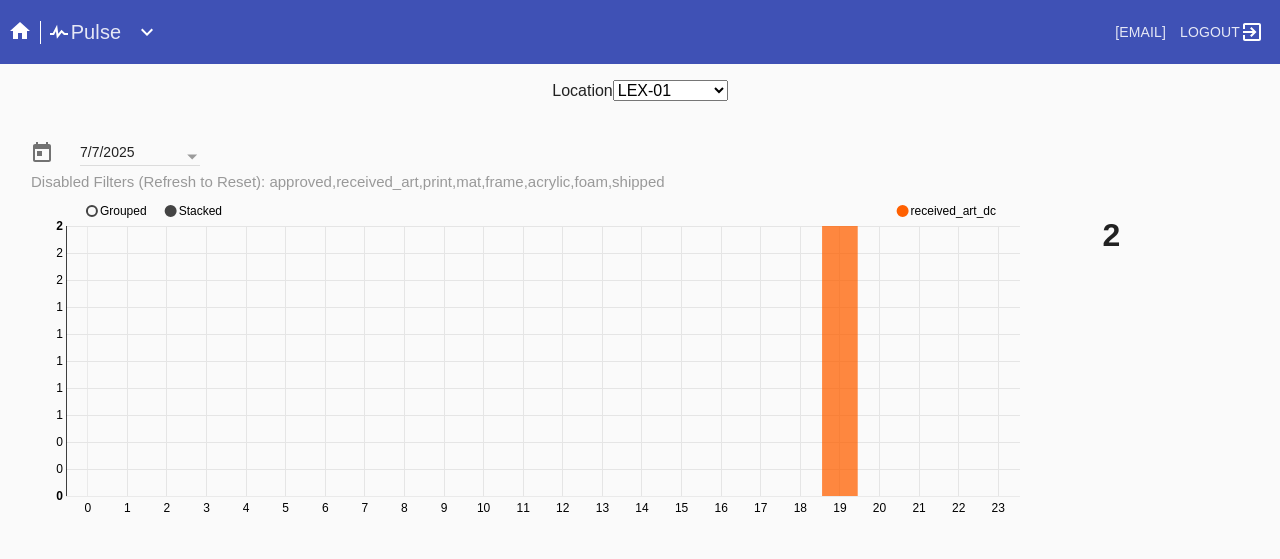 scroll, scrollTop: 0, scrollLeft: 0, axis: both 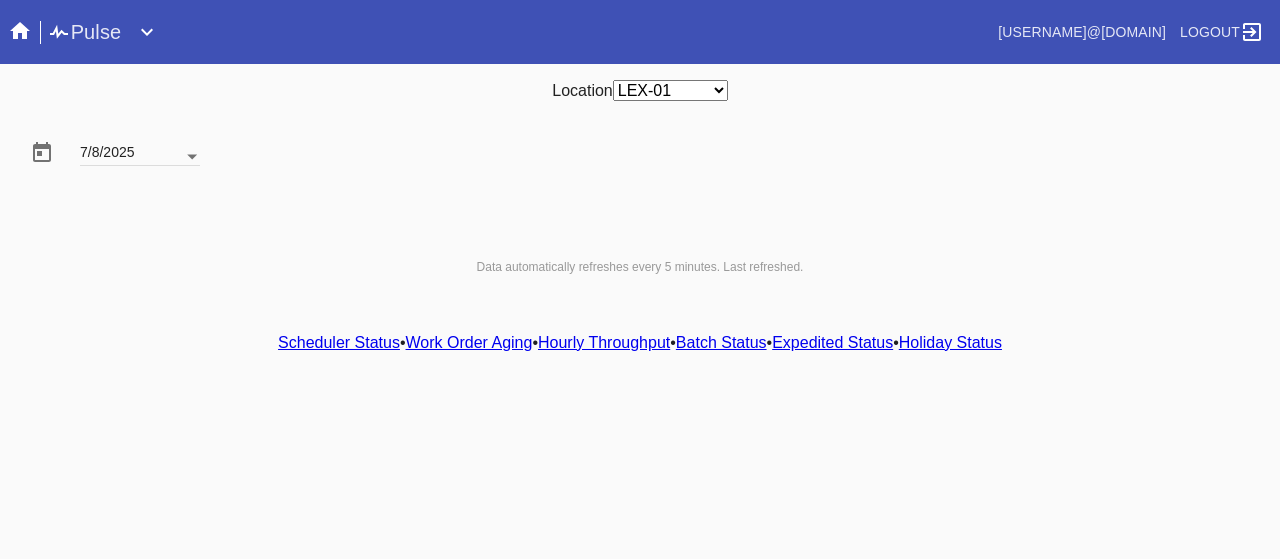 click at bounding box center [192, 157] 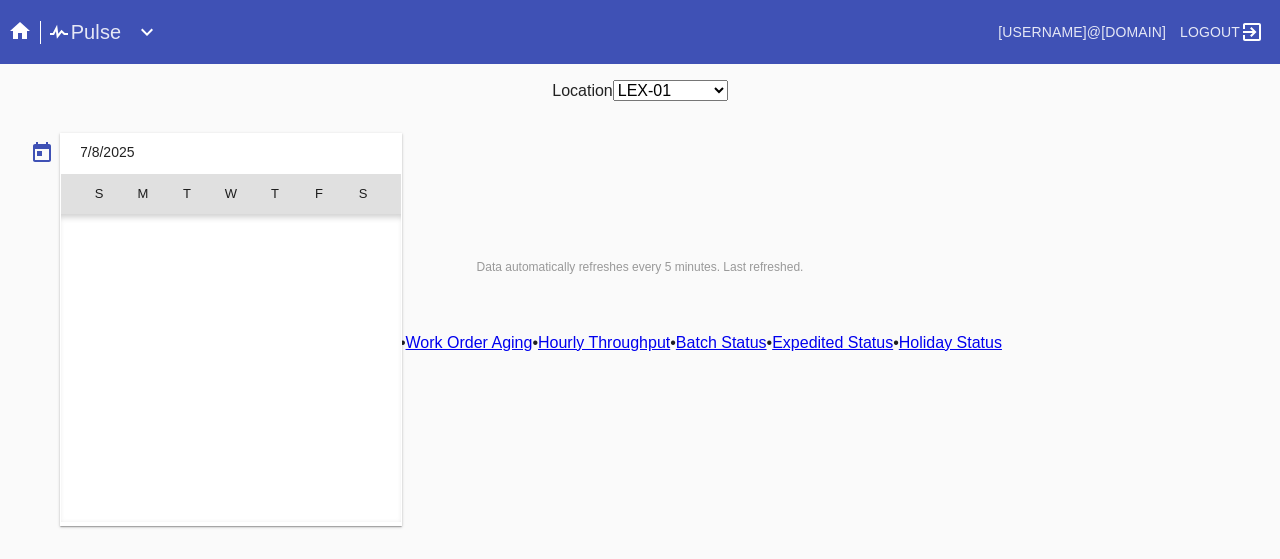 scroll, scrollTop: 462690, scrollLeft: 0, axis: vertical 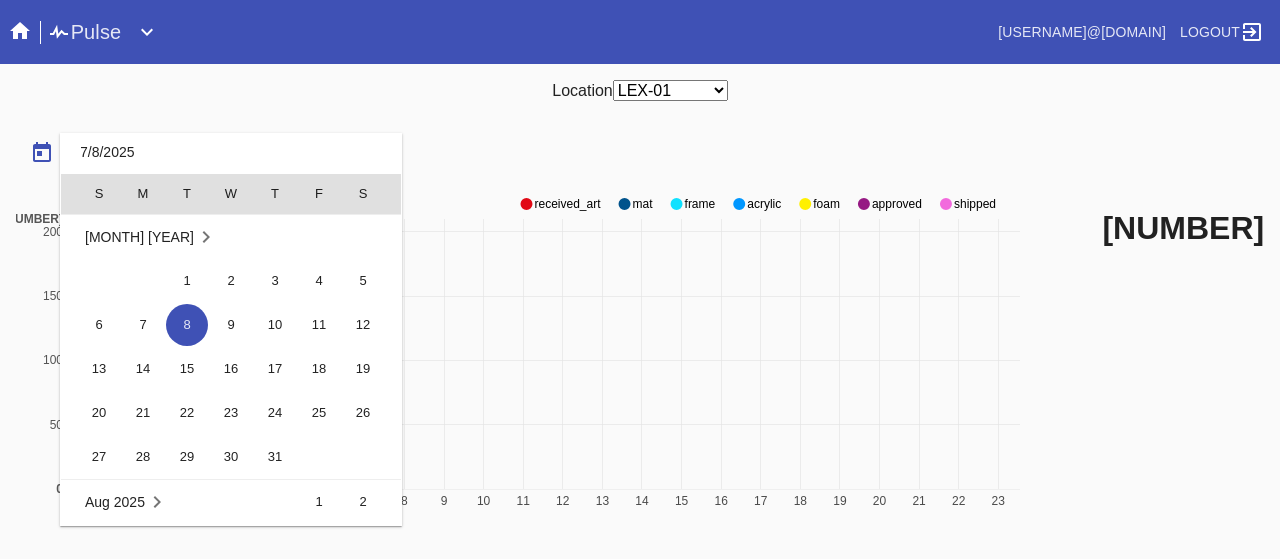 click on "7" at bounding box center (143, 325) 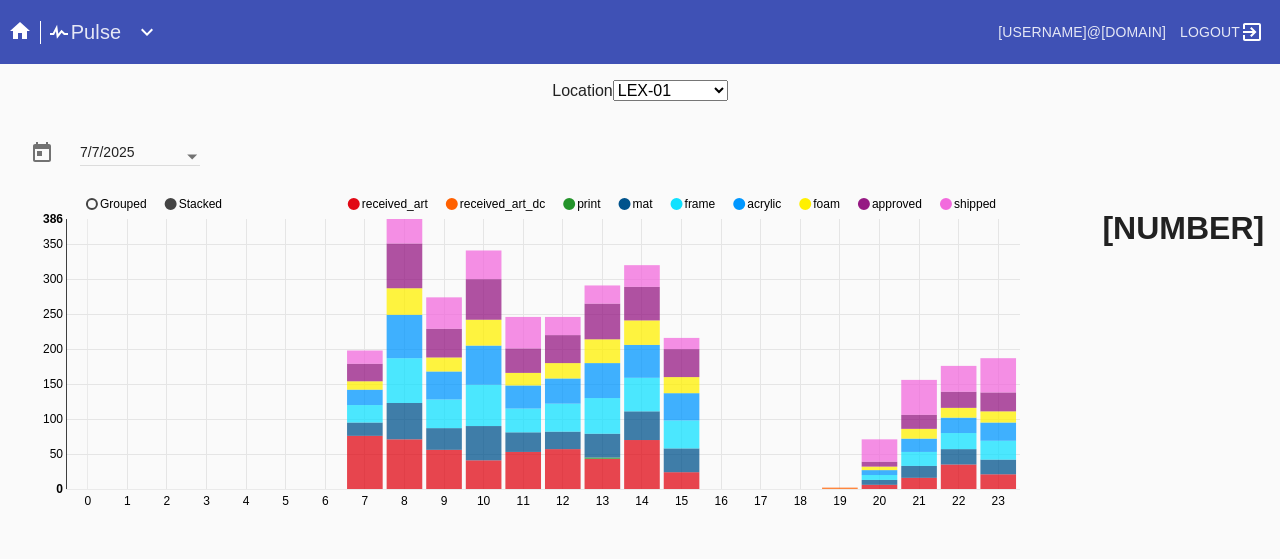 click at bounding box center [192, 157] 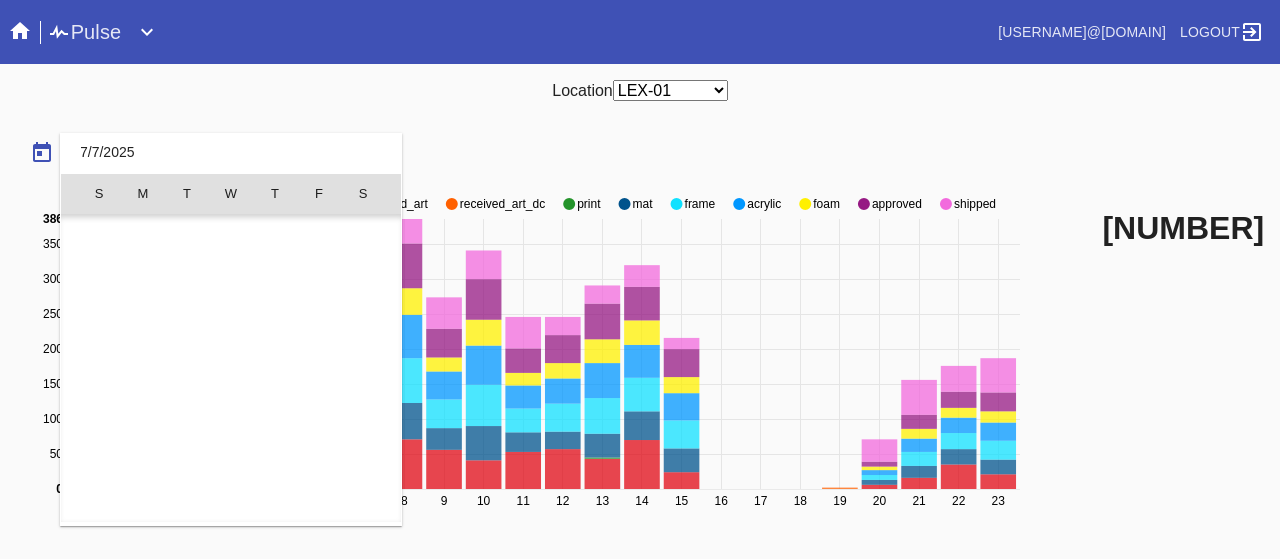 scroll, scrollTop: 462690, scrollLeft: 0, axis: vertical 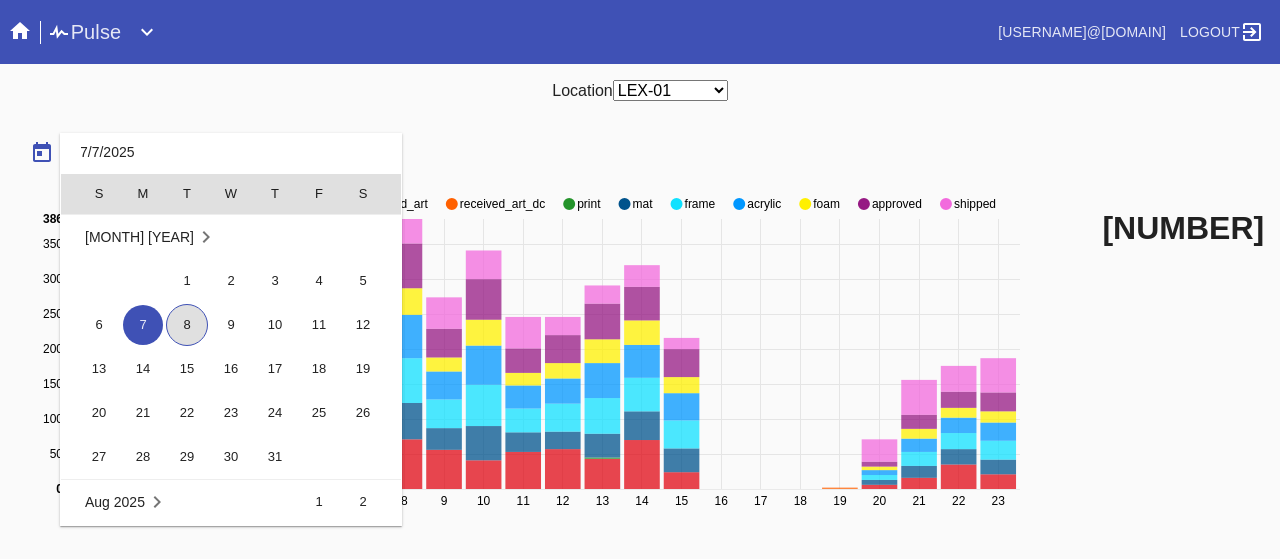 click on "8" at bounding box center (187, 325) 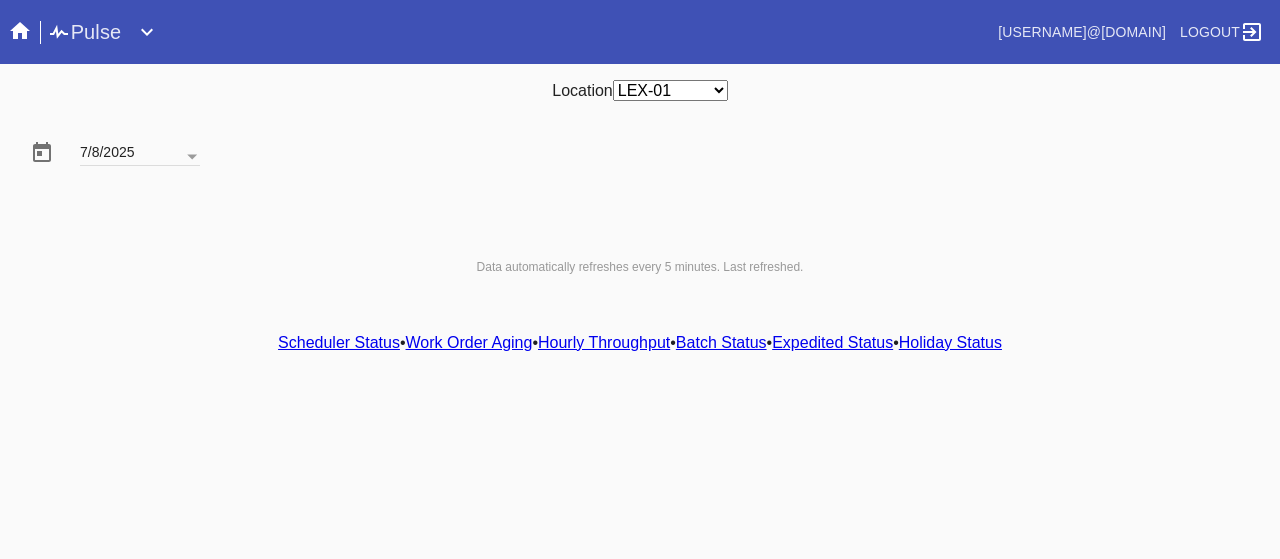scroll, scrollTop: 0, scrollLeft: 0, axis: both 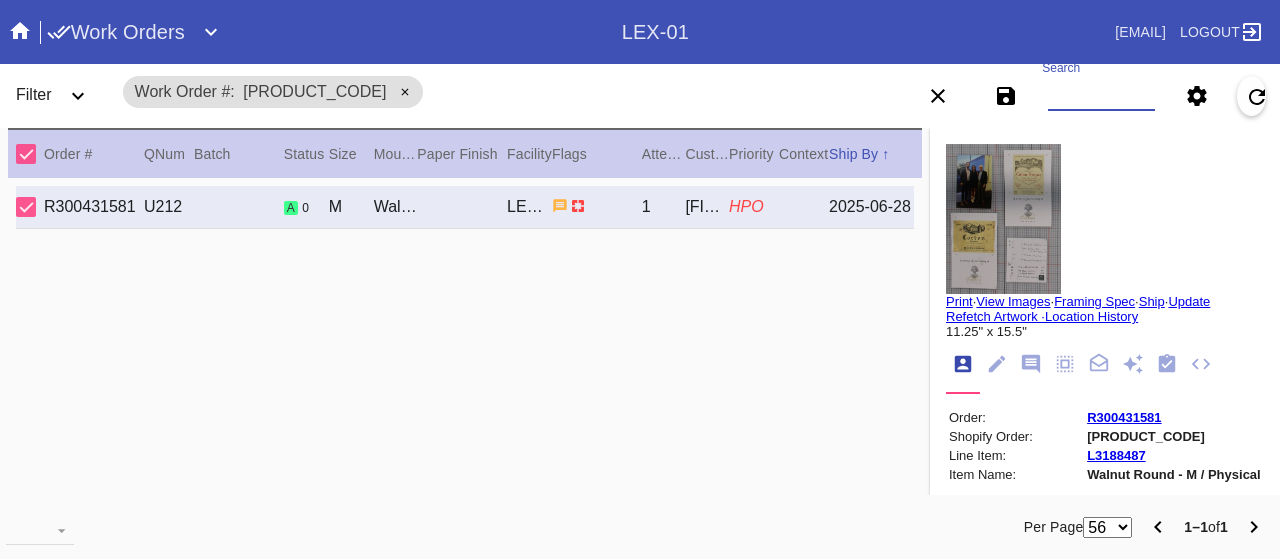 click on "Search" at bounding box center [1101, 96] 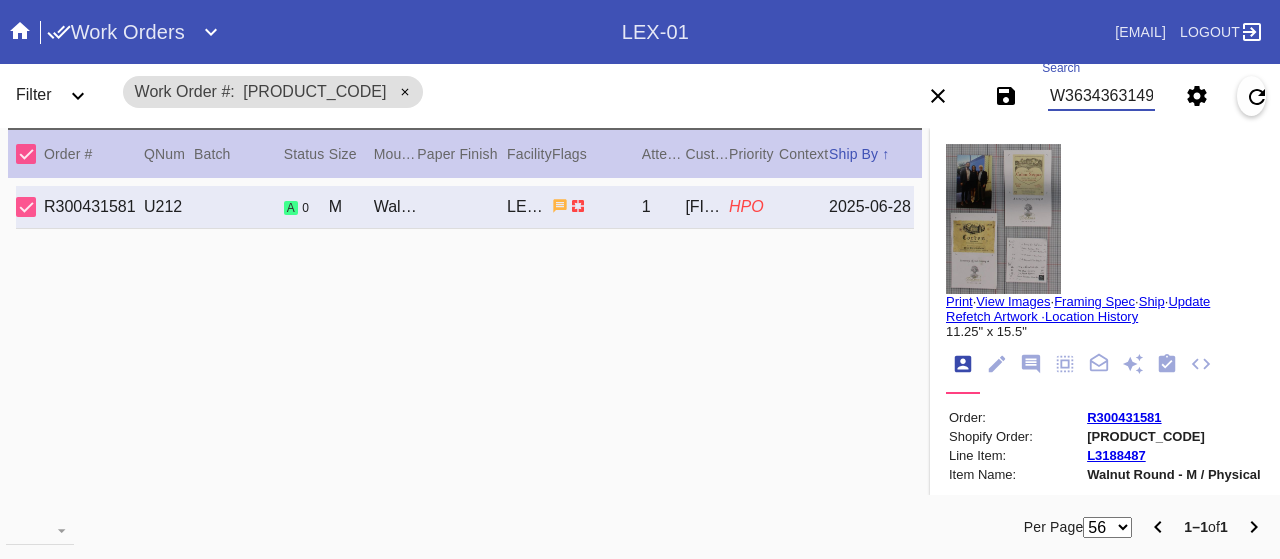 type on "W363436314929945" 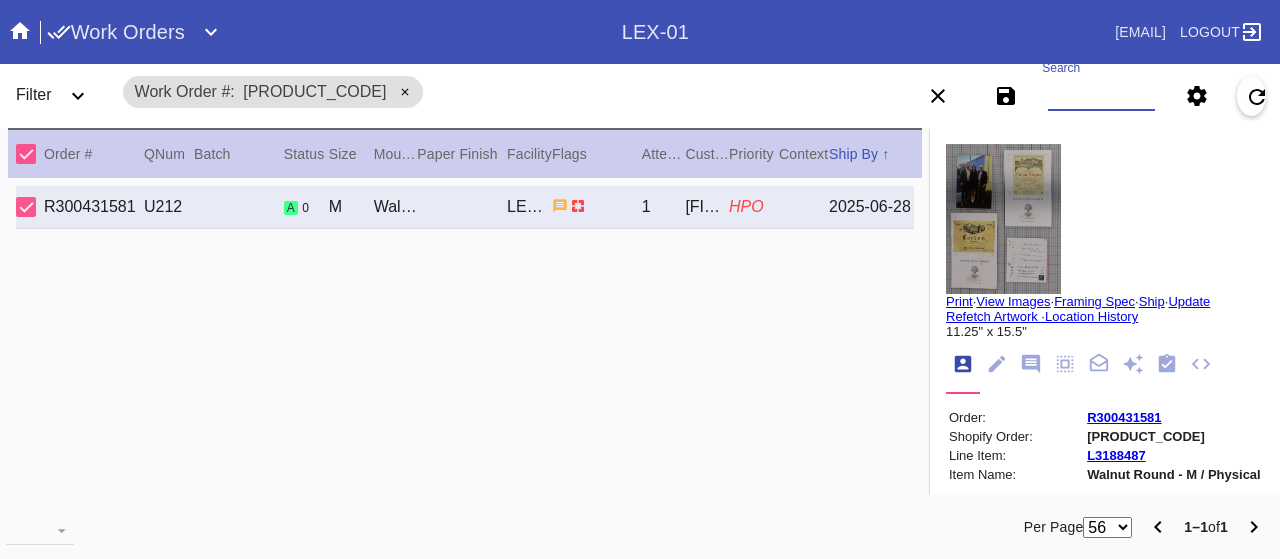 type 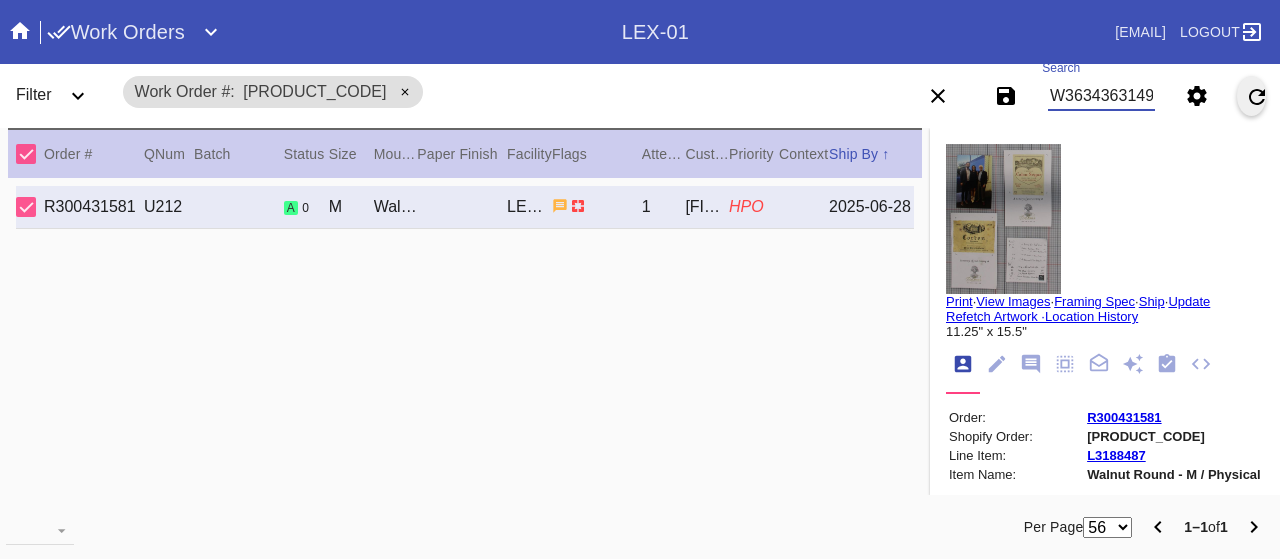 scroll, scrollTop: 0, scrollLeft: 0, axis: both 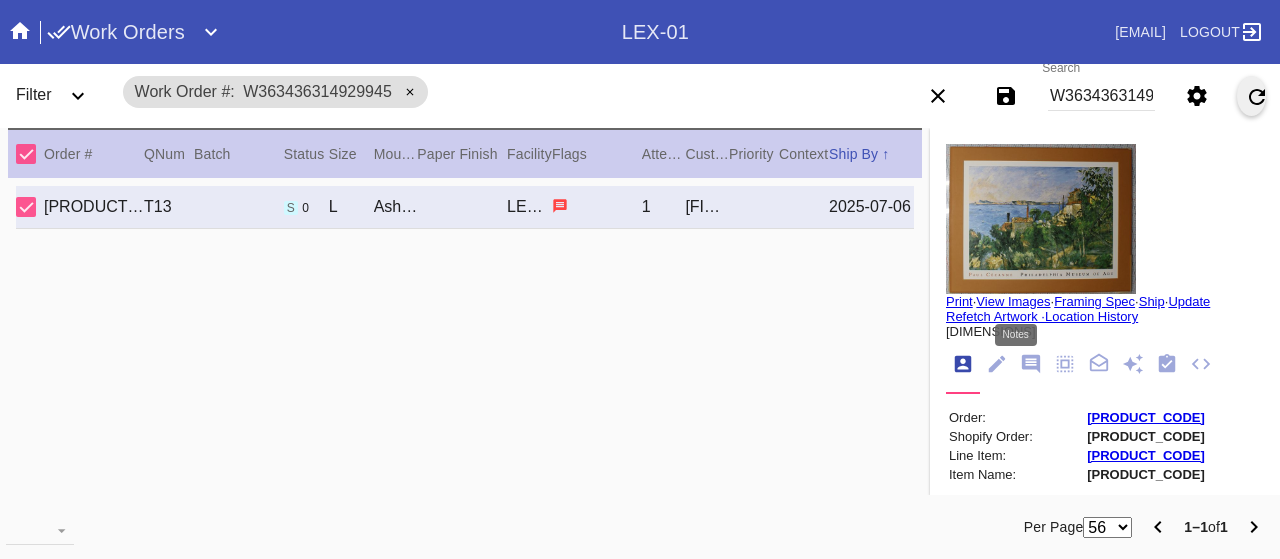 click at bounding box center [1031, 364] 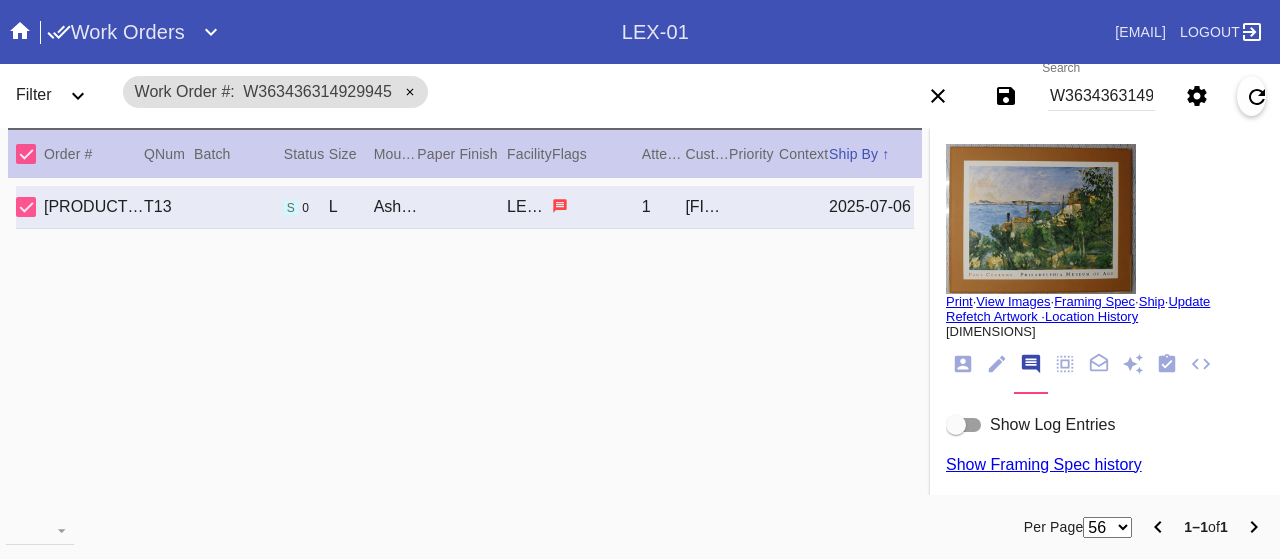 click at bounding box center (964, 425) 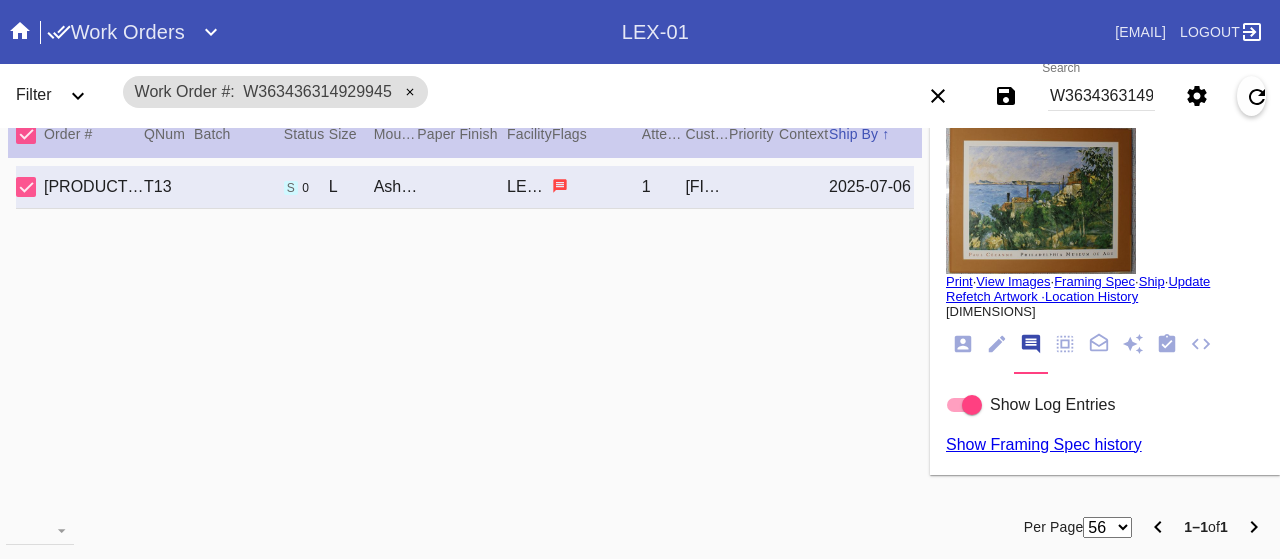 scroll, scrollTop: 29, scrollLeft: 0, axis: vertical 